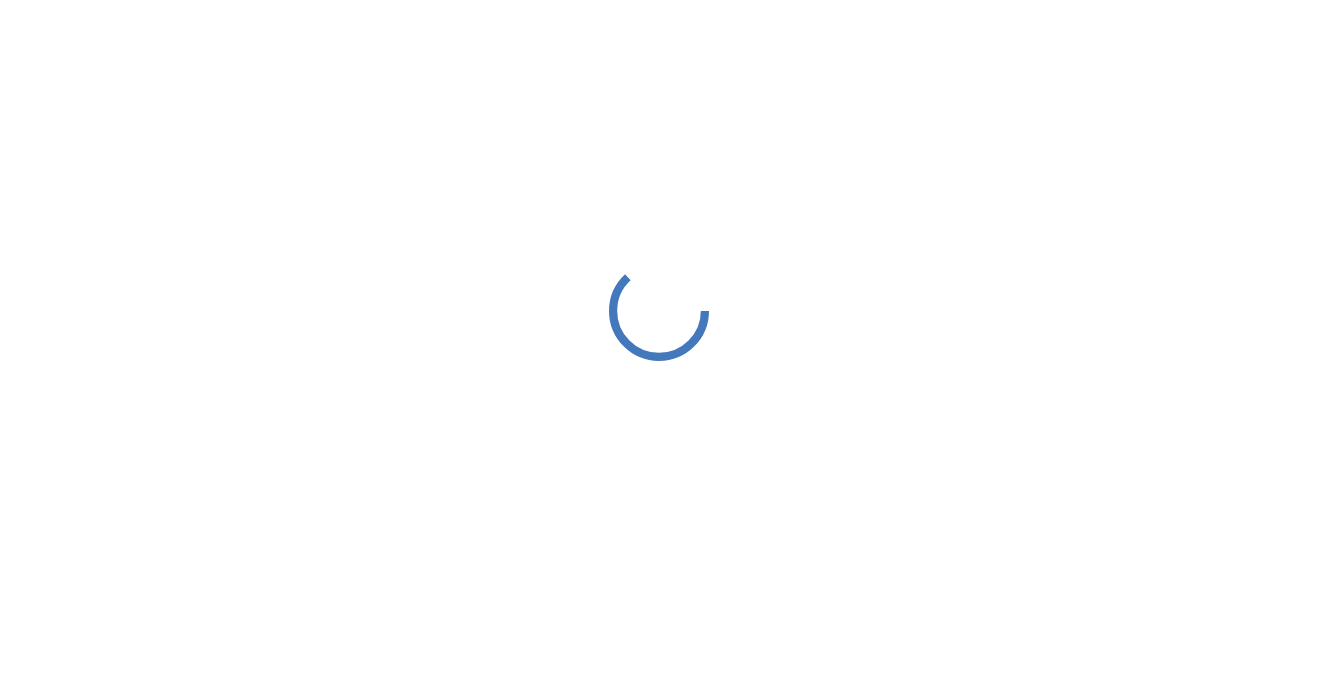 scroll, scrollTop: 0, scrollLeft: 0, axis: both 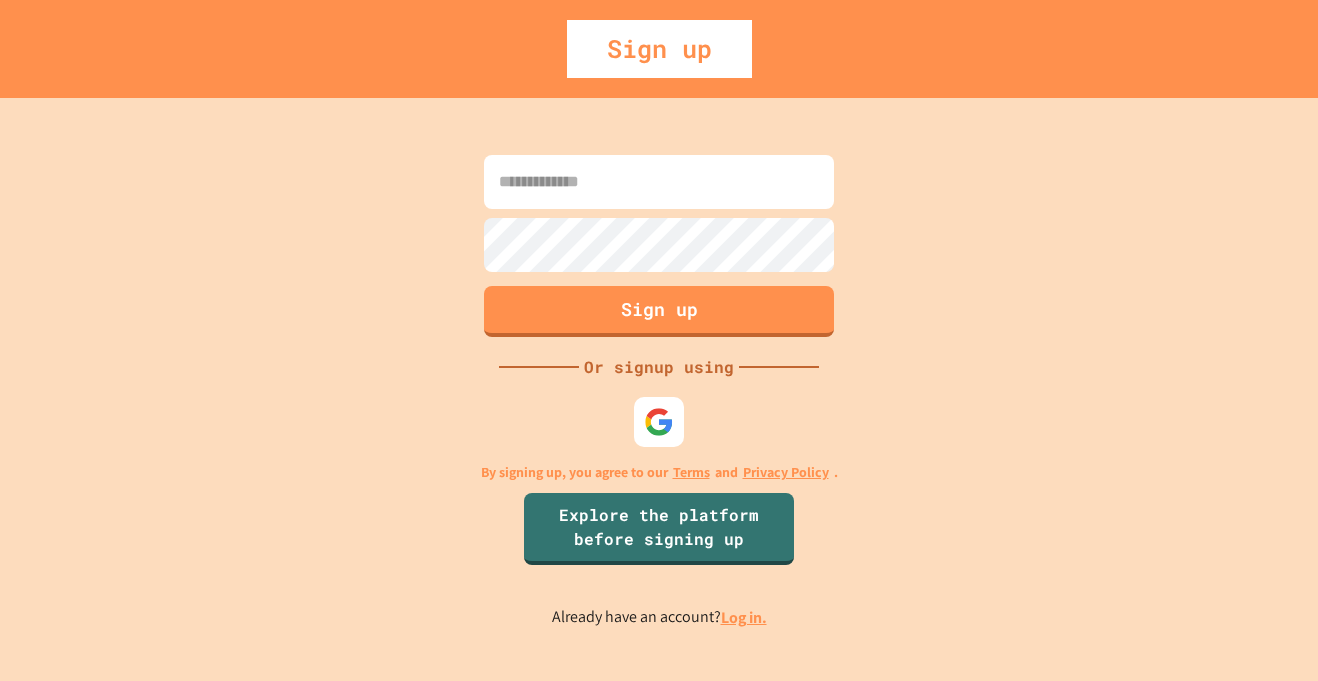 click at bounding box center (659, 182) 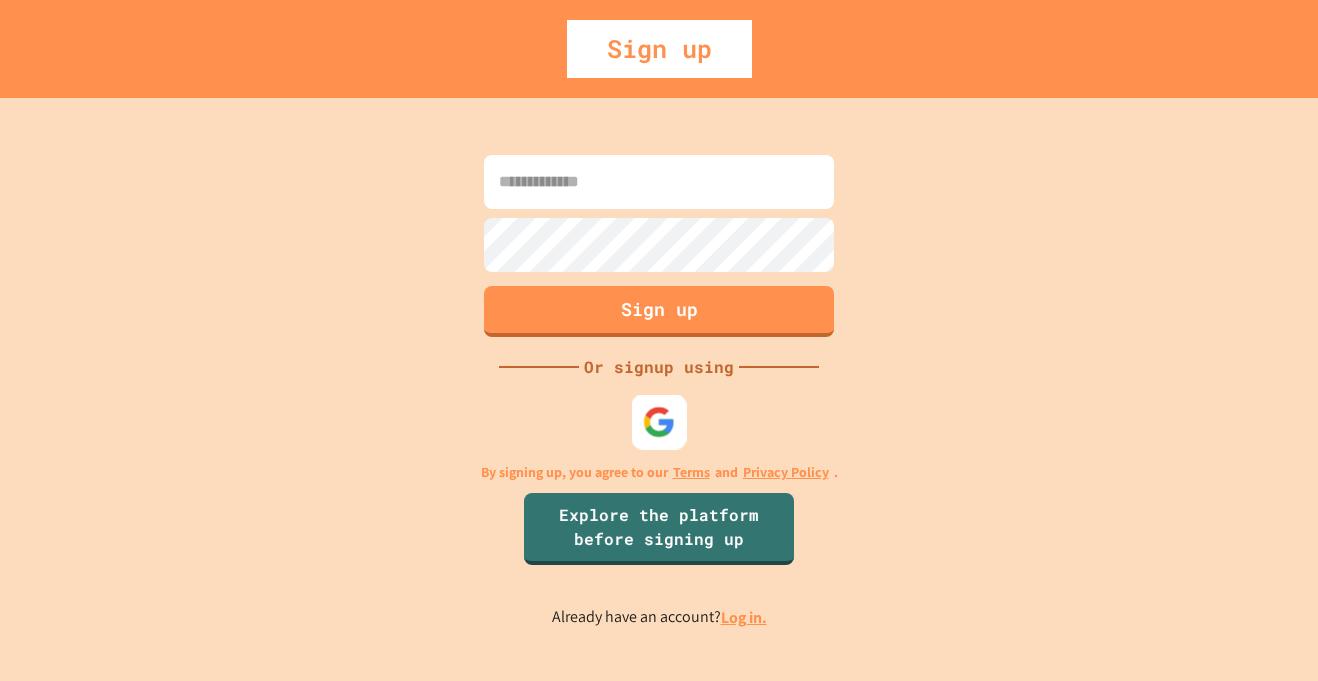 click at bounding box center (659, 421) 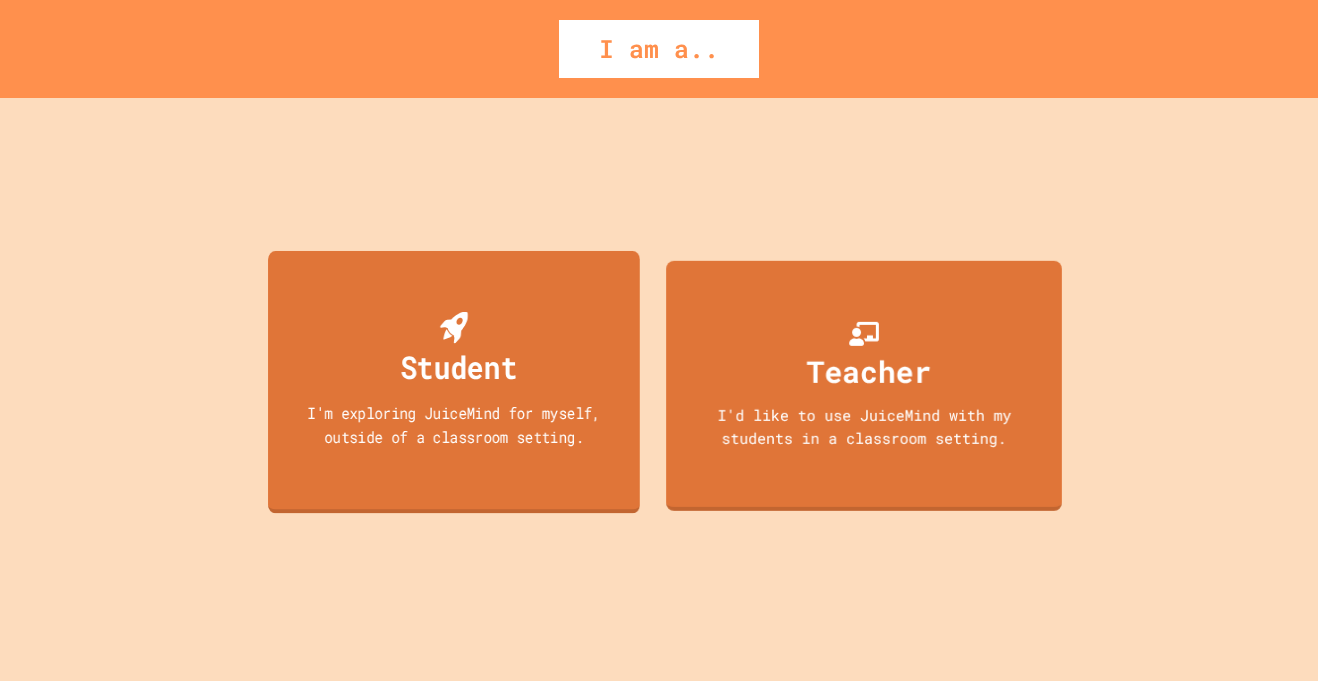 click on "Student" at bounding box center [458, 366] 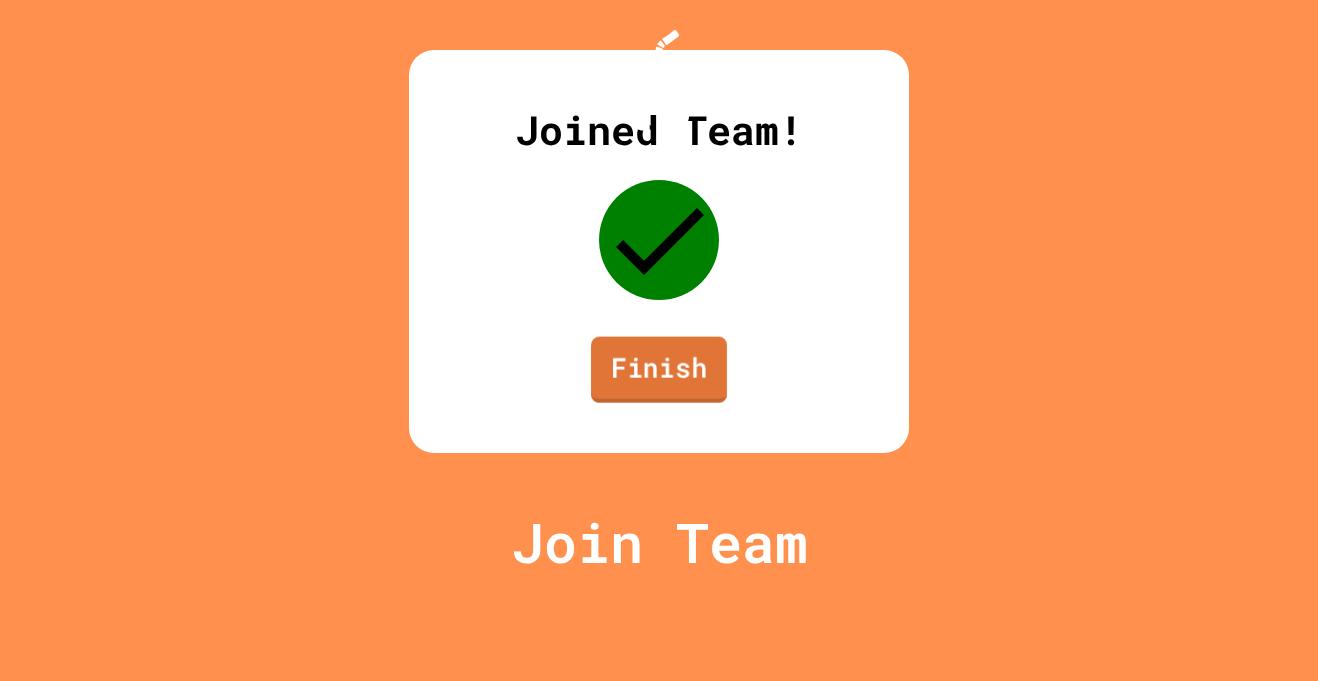 click on "Finish" at bounding box center (659, 370) 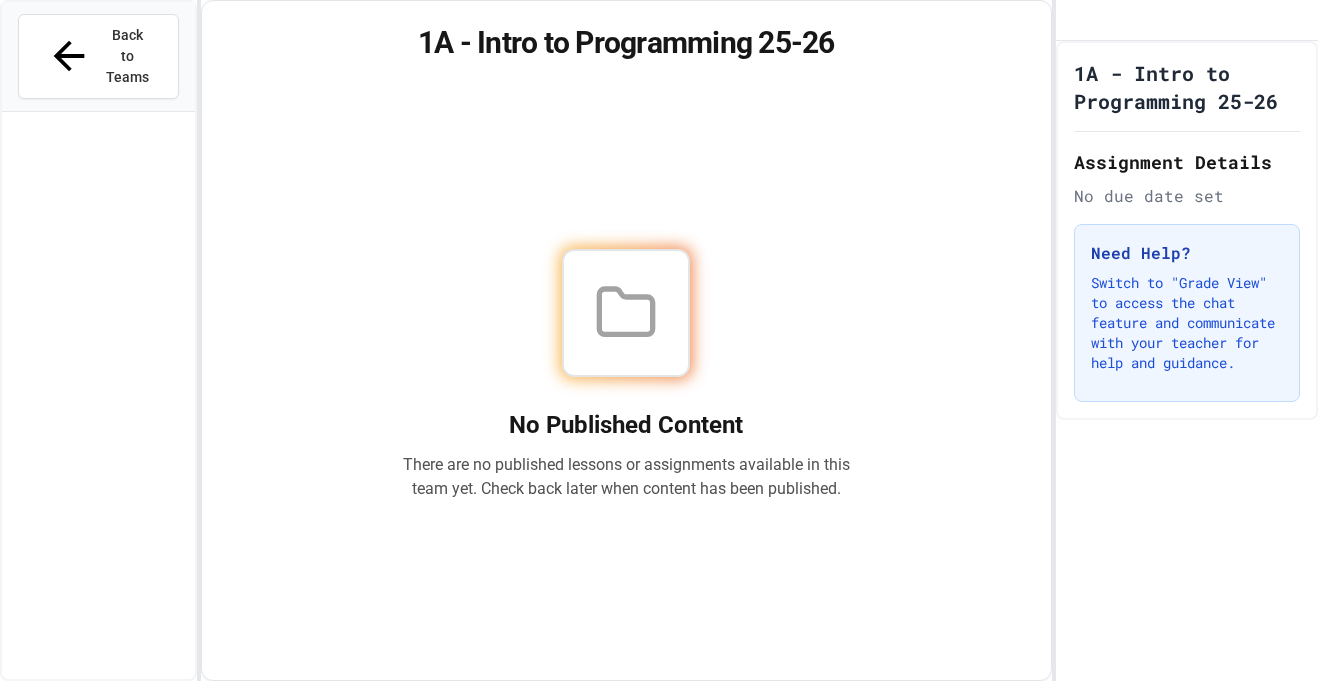 click on "There are no published lessons or assignments available in this team yet. Check back later when content has been published." at bounding box center [626, 477] 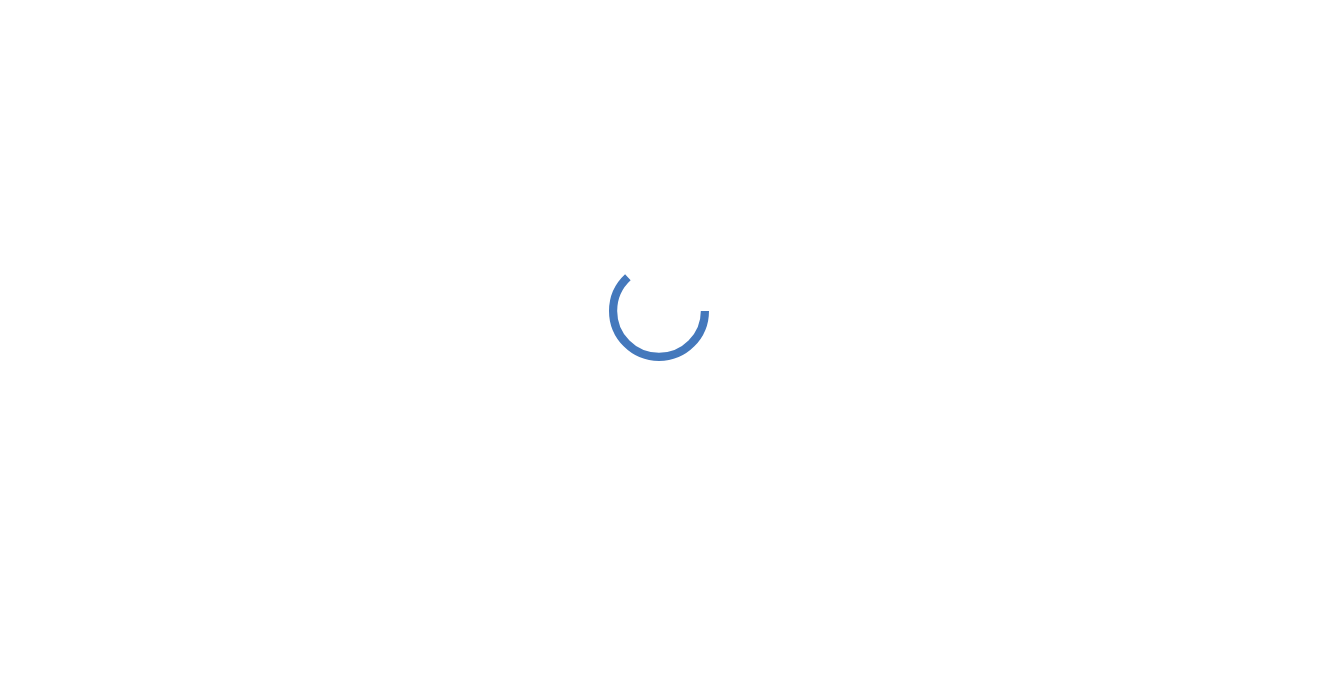 scroll, scrollTop: 0, scrollLeft: 0, axis: both 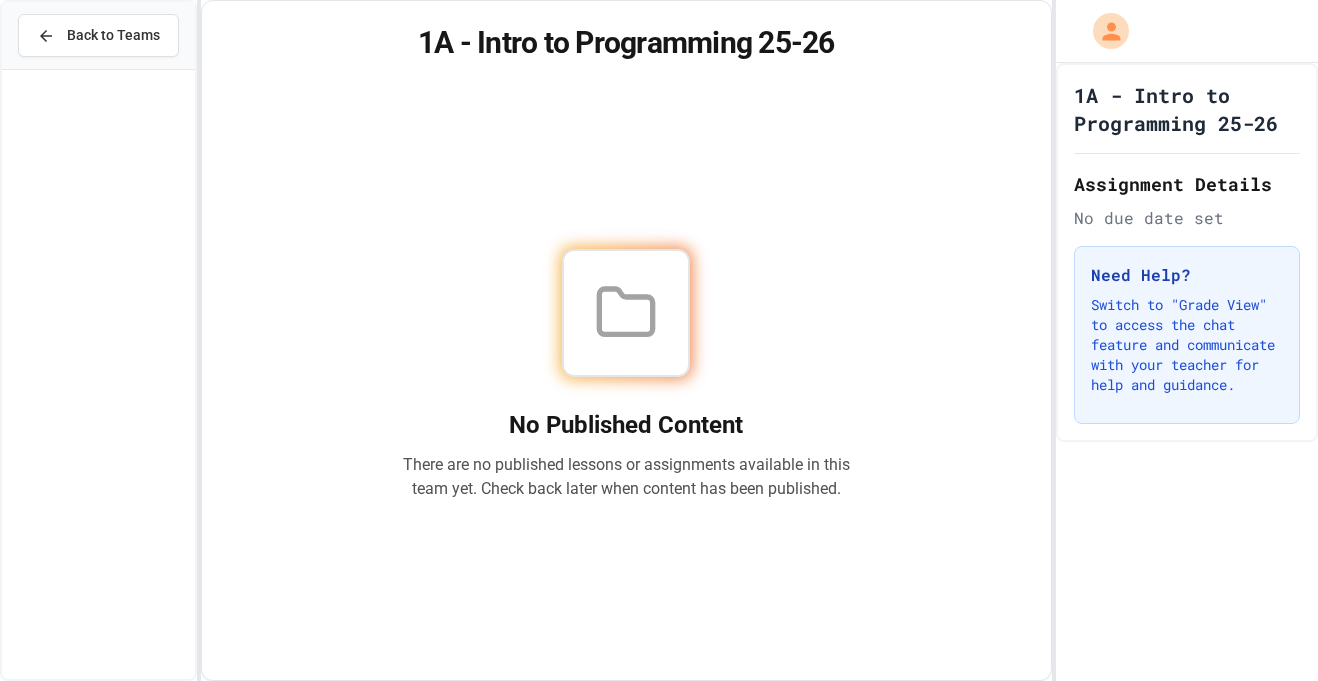 click on "Switch to "Grade View" to access the chat feature and communicate with your teacher for help and guidance." at bounding box center [1187, 345] 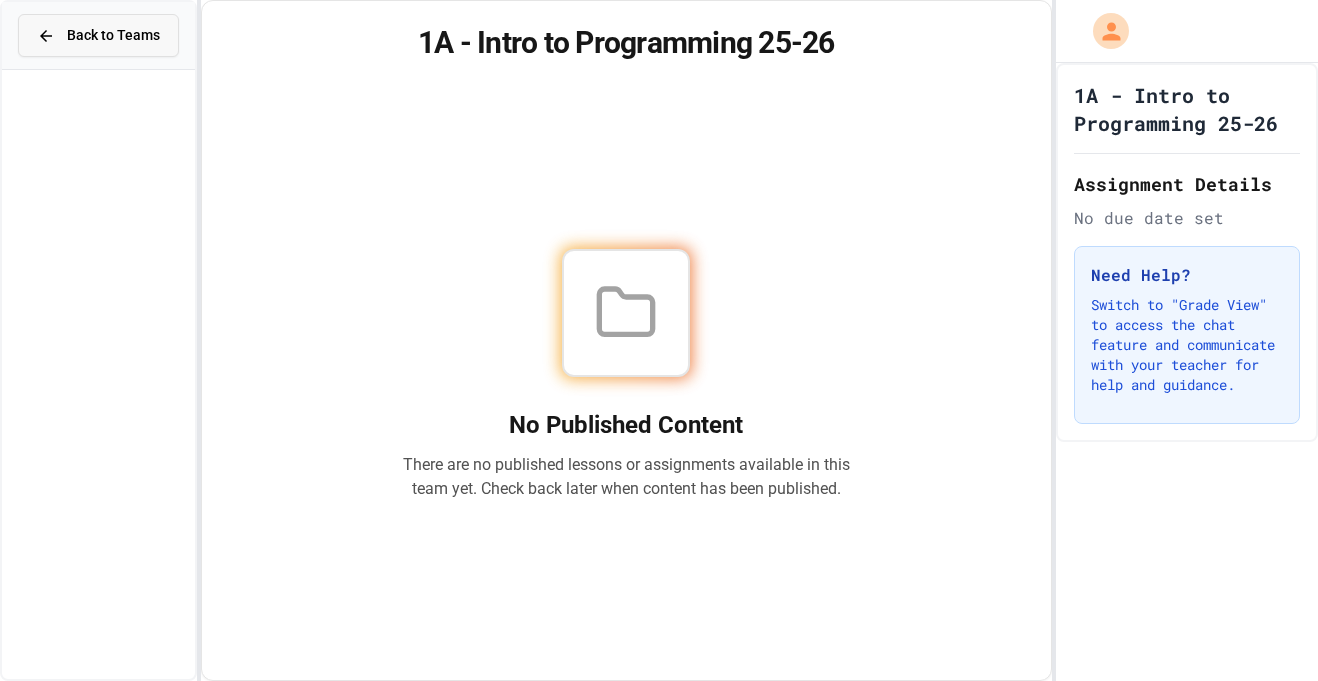 click on "Back to Teams" at bounding box center (98, 35) 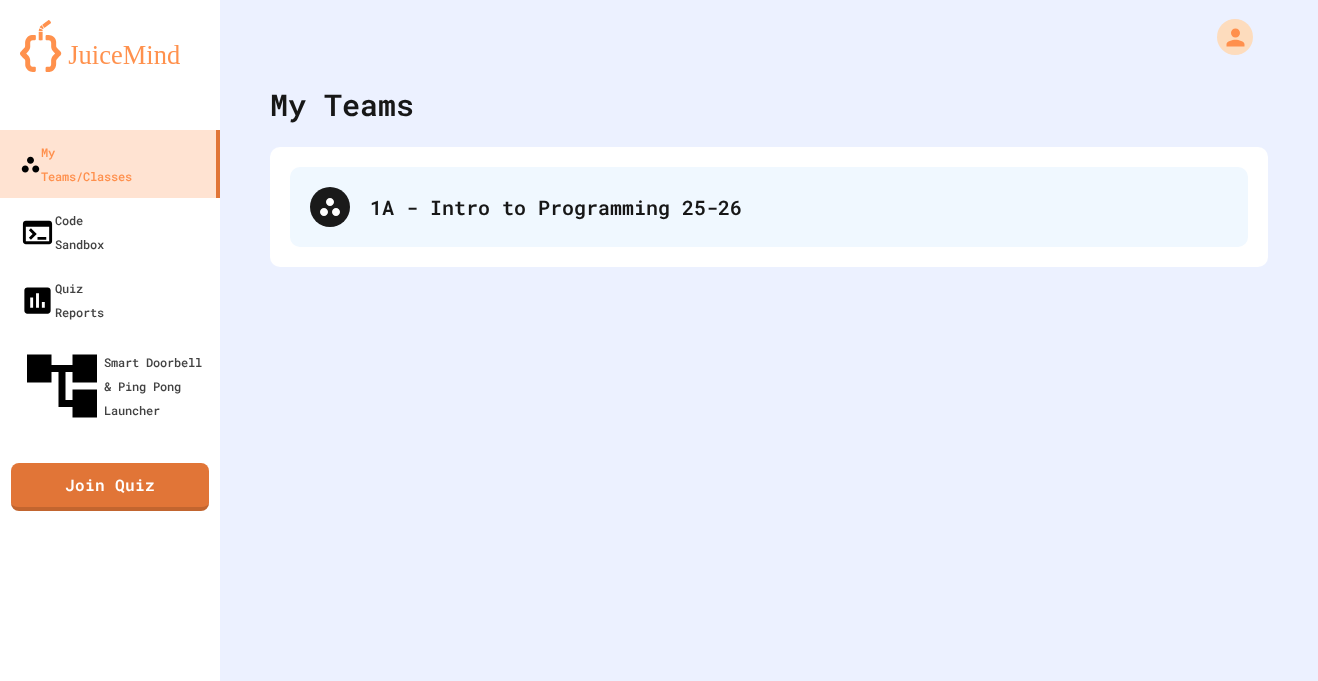 click on "1A - Intro to Programming 25-26" at bounding box center [769, 207] 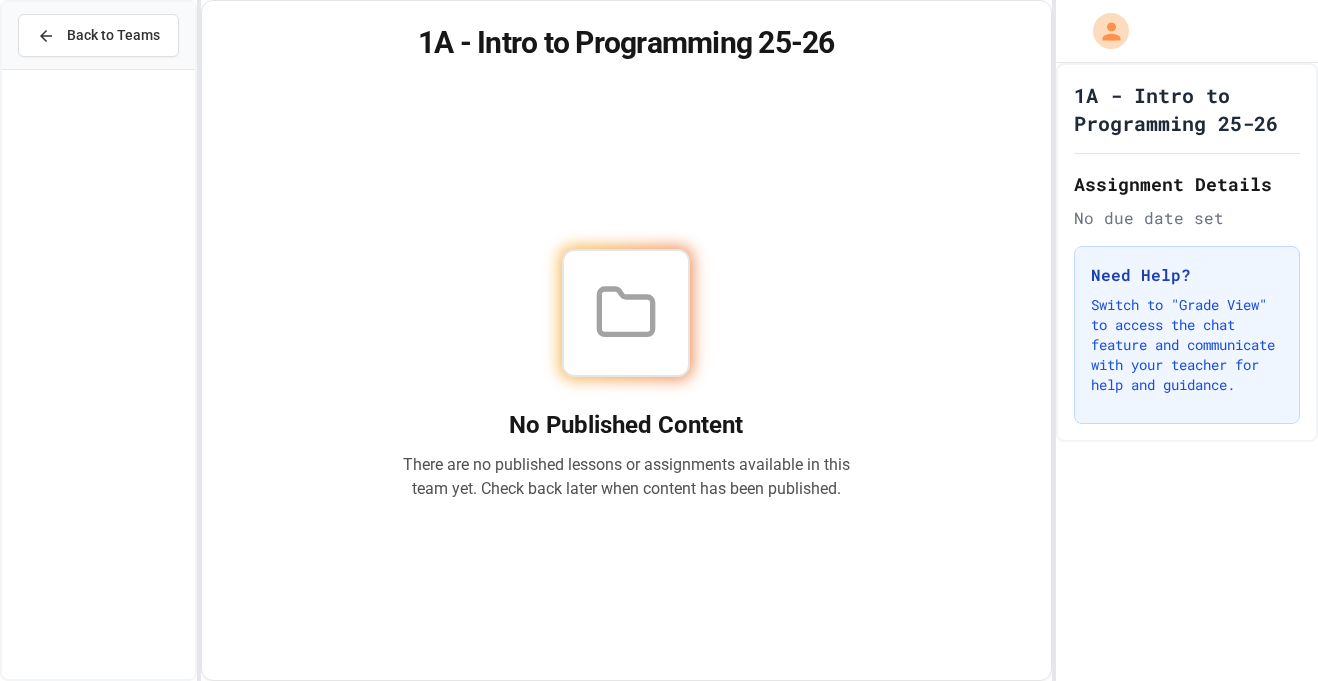 click on "No Published Content There are no published lessons or assignments available in this team yet. Check back later when content has been published." at bounding box center (627, 374) 